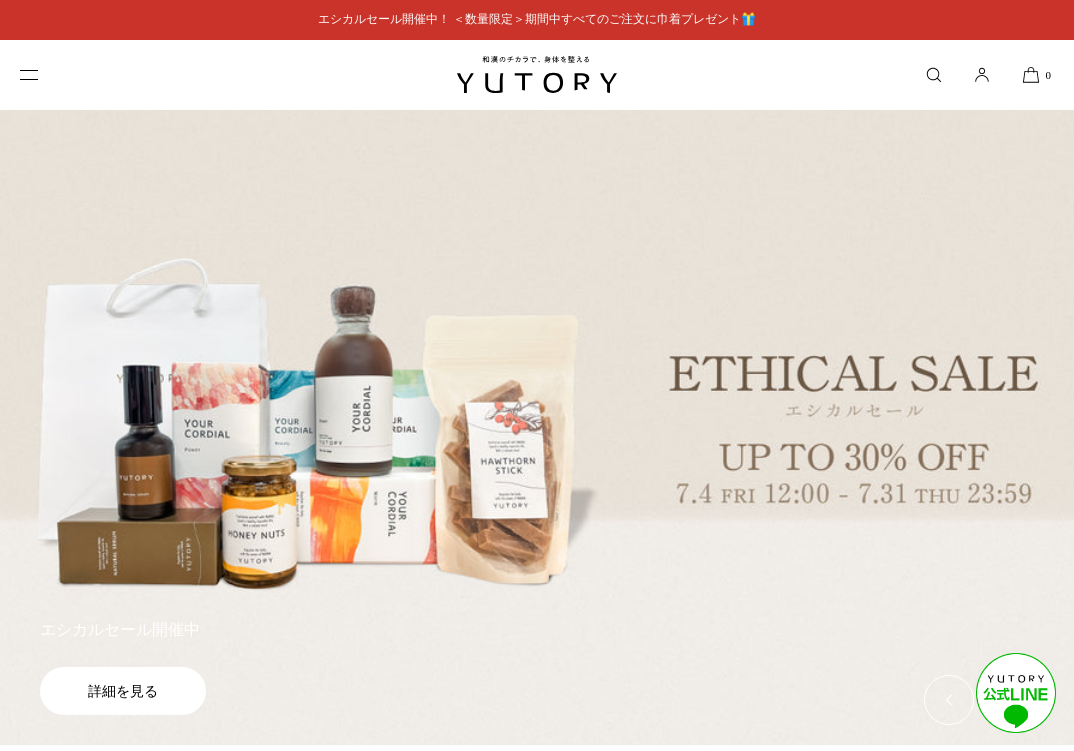 scroll, scrollTop: 4022, scrollLeft: 0, axis: vertical 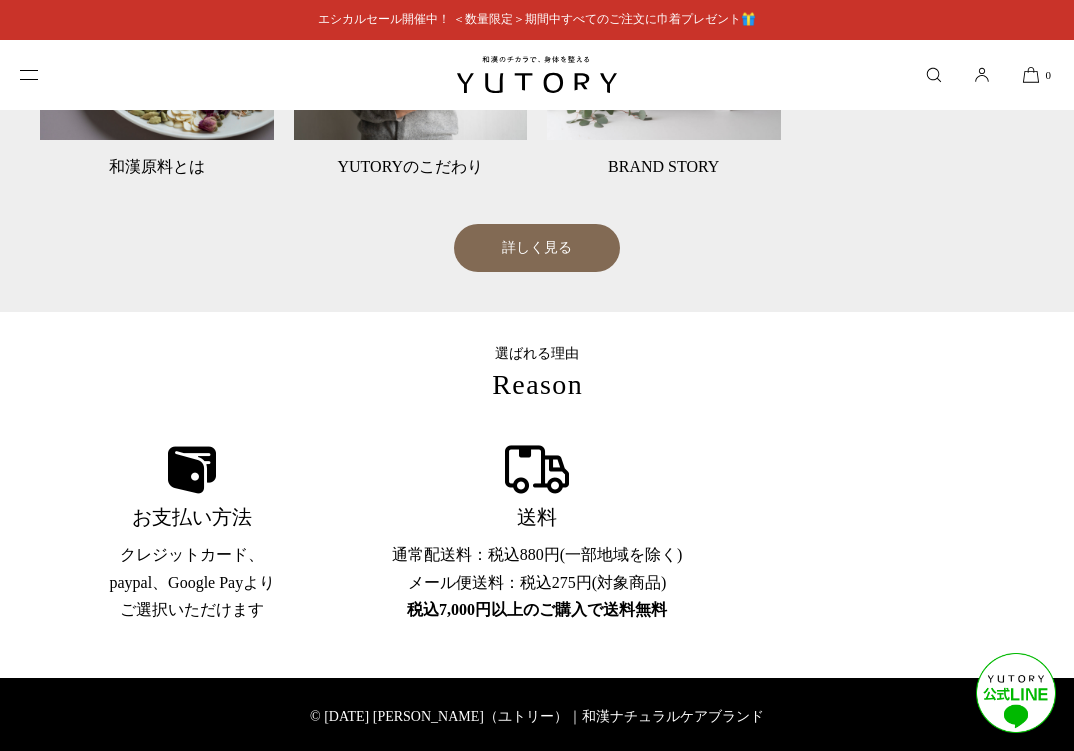 click on "© [DATE] [PERSON_NAME]（ユトリー）｜和漢ナチュラルケアブランド" at bounding box center (537, 717) 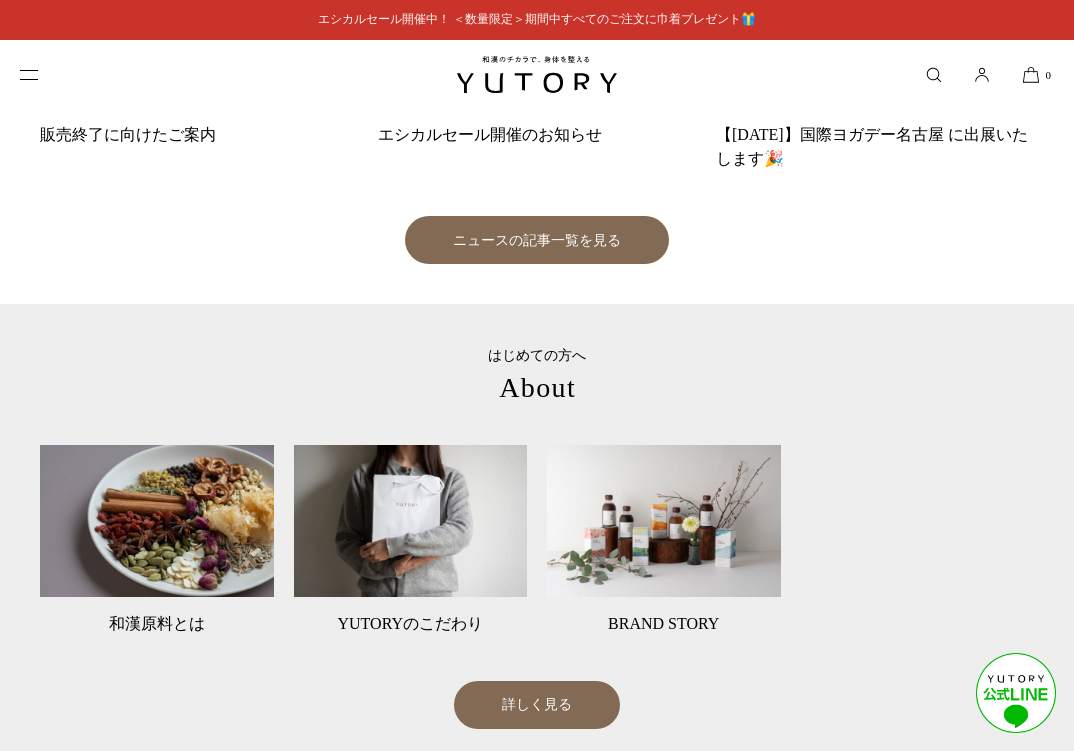 scroll, scrollTop: 4260, scrollLeft: 0, axis: vertical 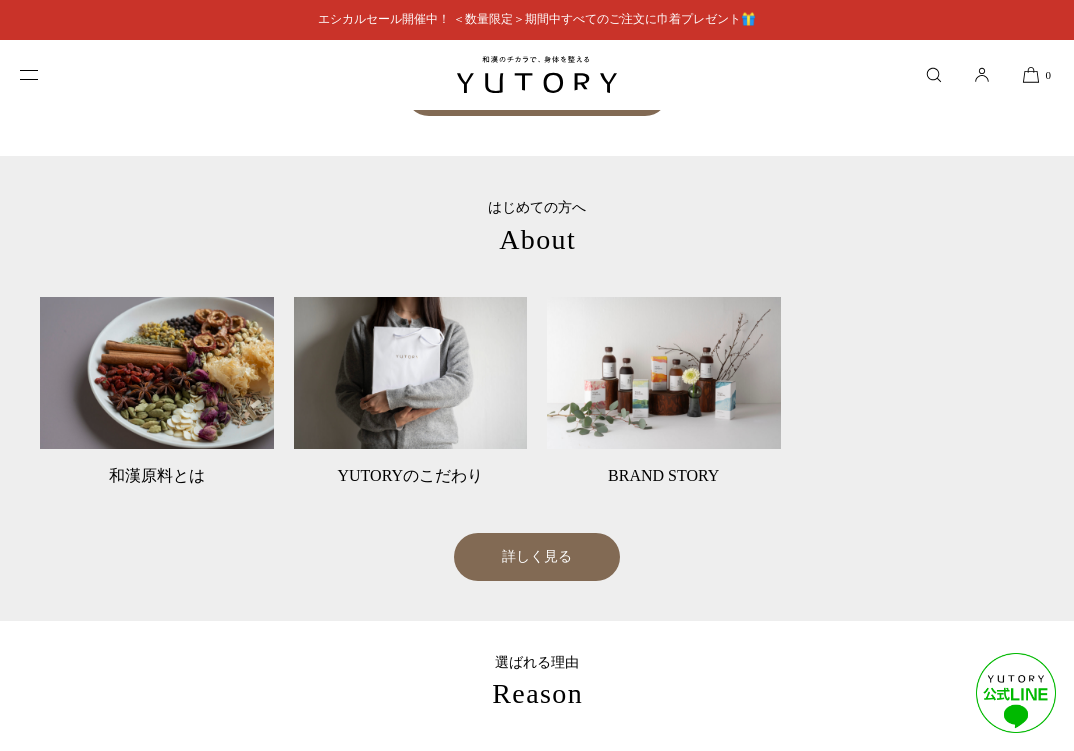 click at bounding box center (30, 75) 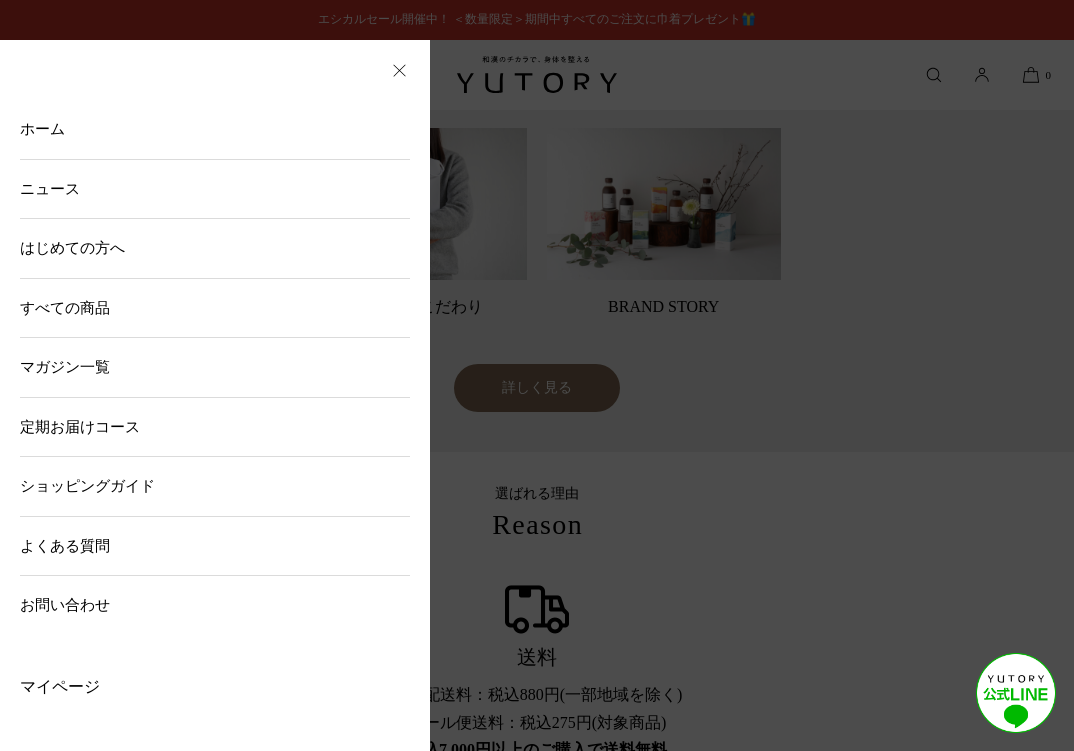scroll, scrollTop: 4569, scrollLeft: 0, axis: vertical 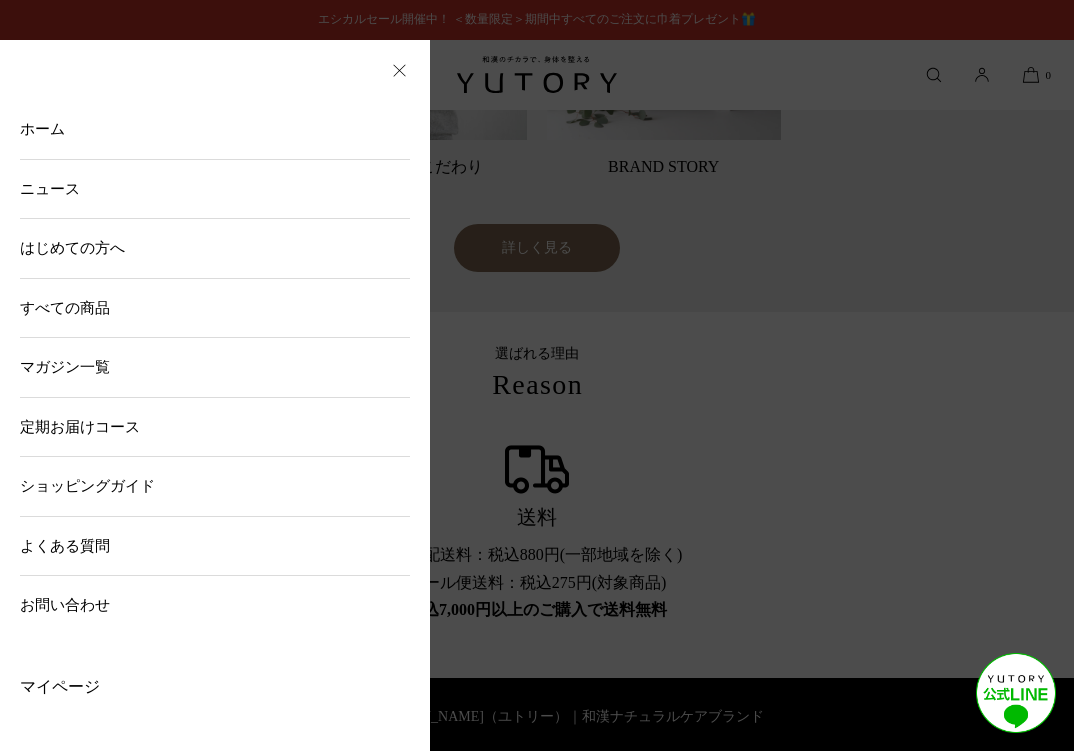 click on "ショッピングガイド" at bounding box center (215, 486) 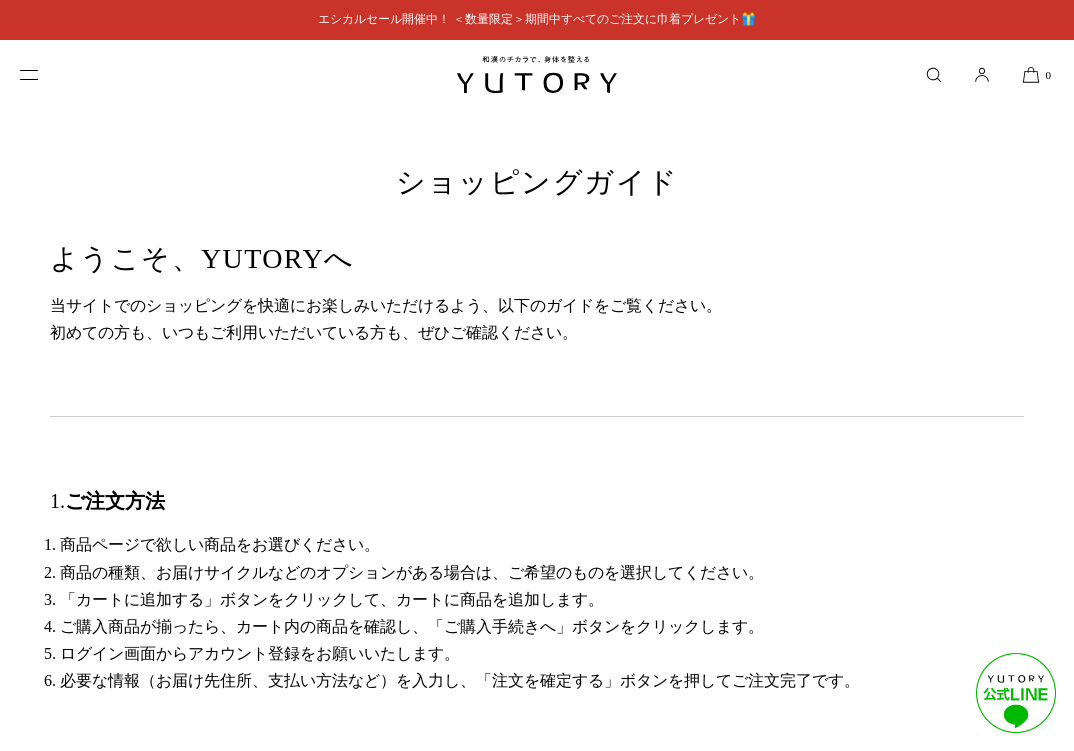 scroll, scrollTop: 0, scrollLeft: 0, axis: both 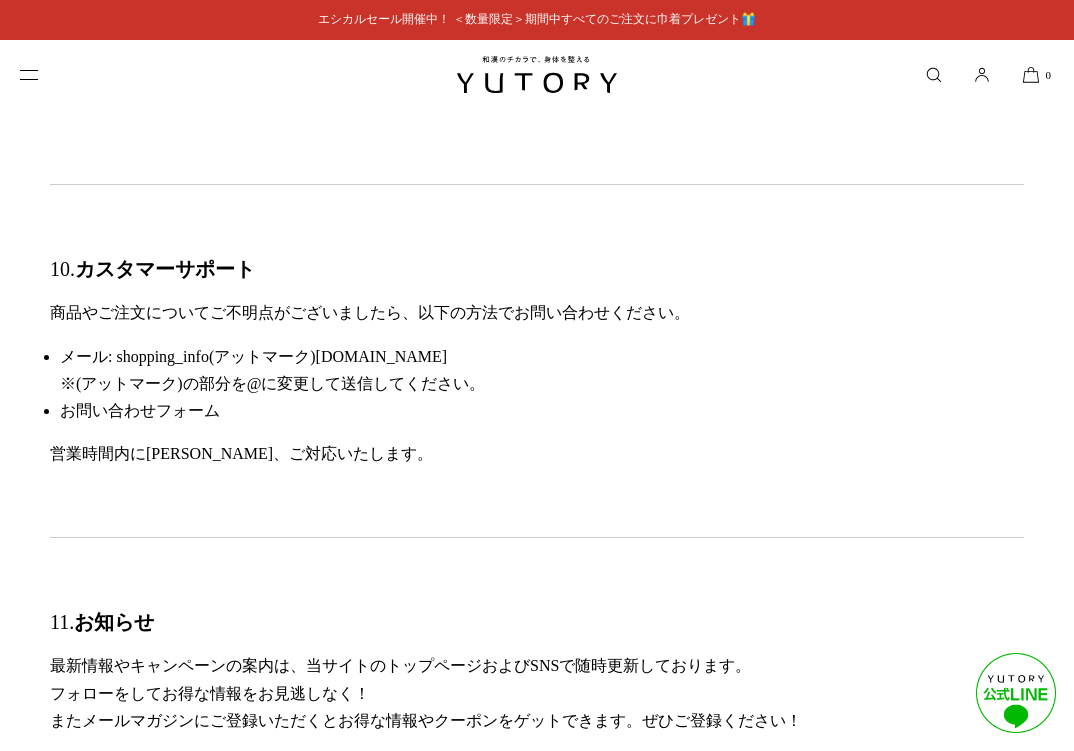 click at bounding box center [29, 70] 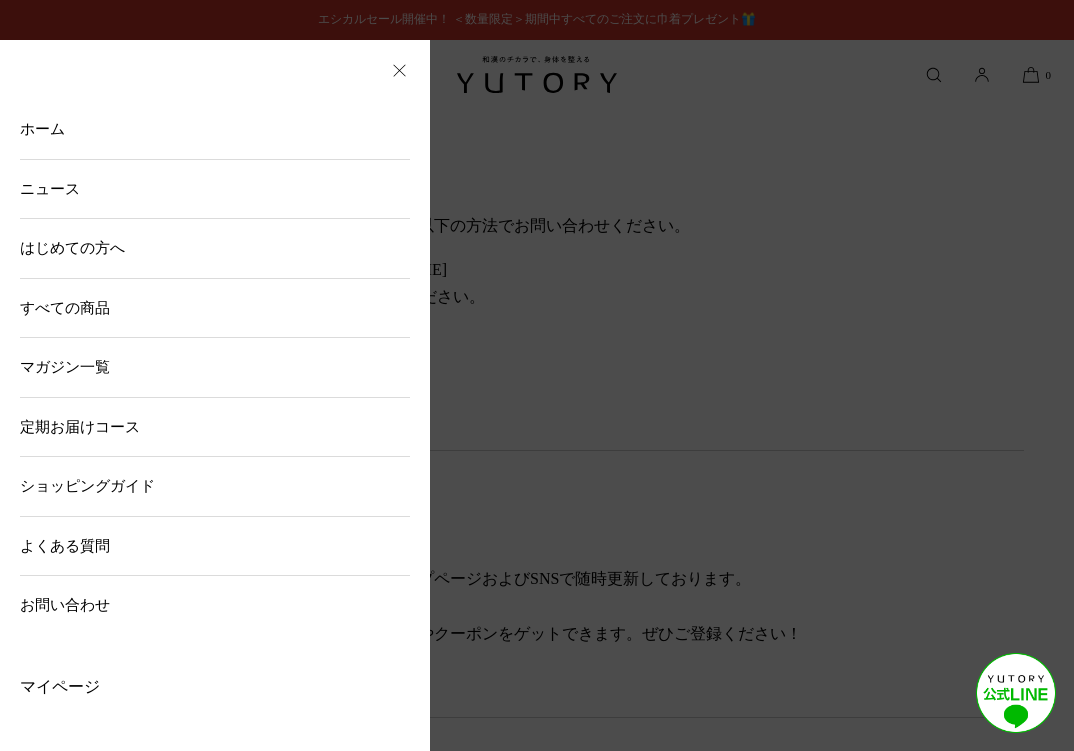 scroll, scrollTop: 3609, scrollLeft: 0, axis: vertical 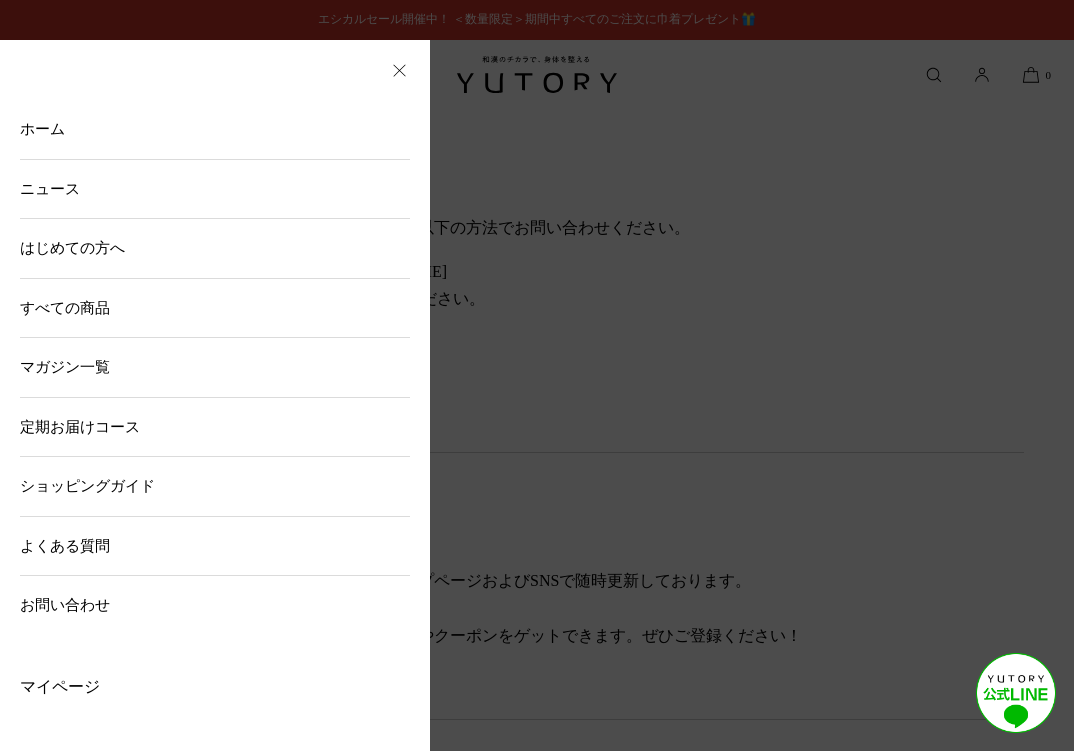 click on "お問い合わせ" at bounding box center (215, 605) 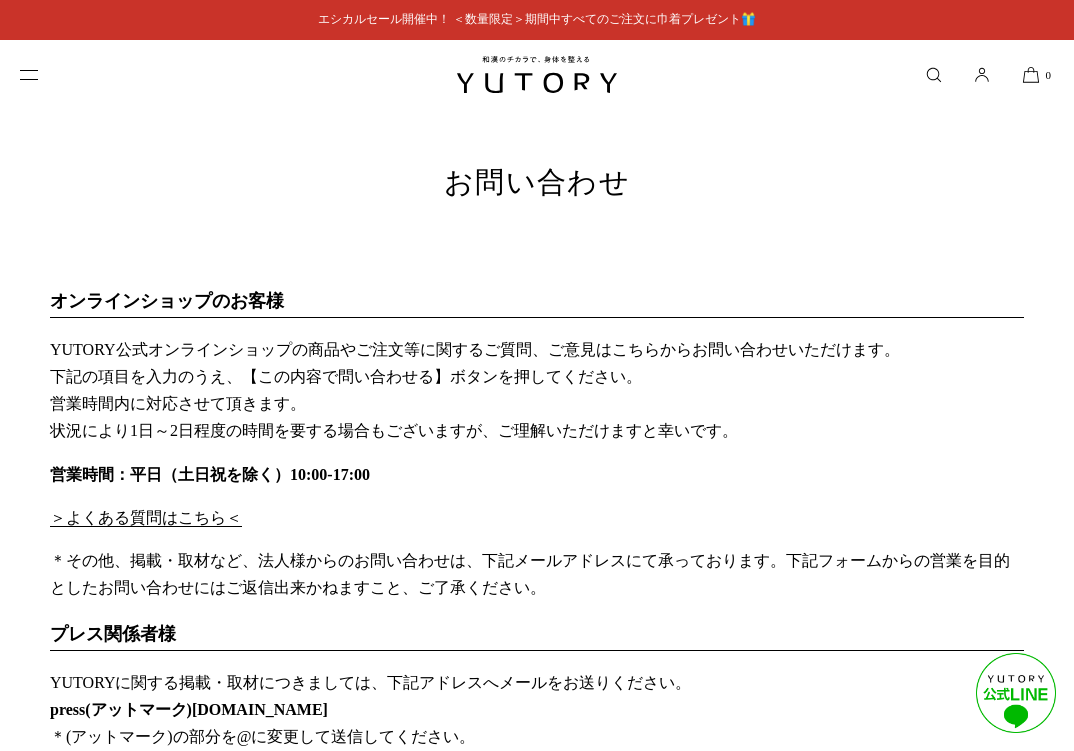 scroll, scrollTop: 0, scrollLeft: 0, axis: both 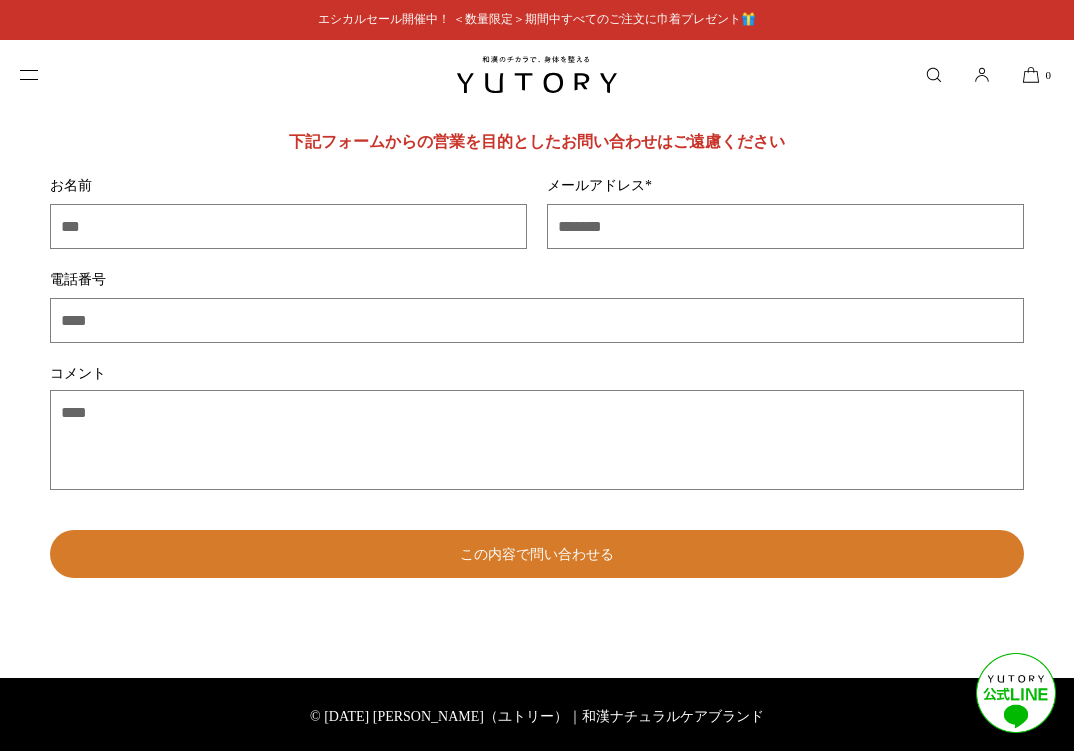 click at bounding box center [30, 75] 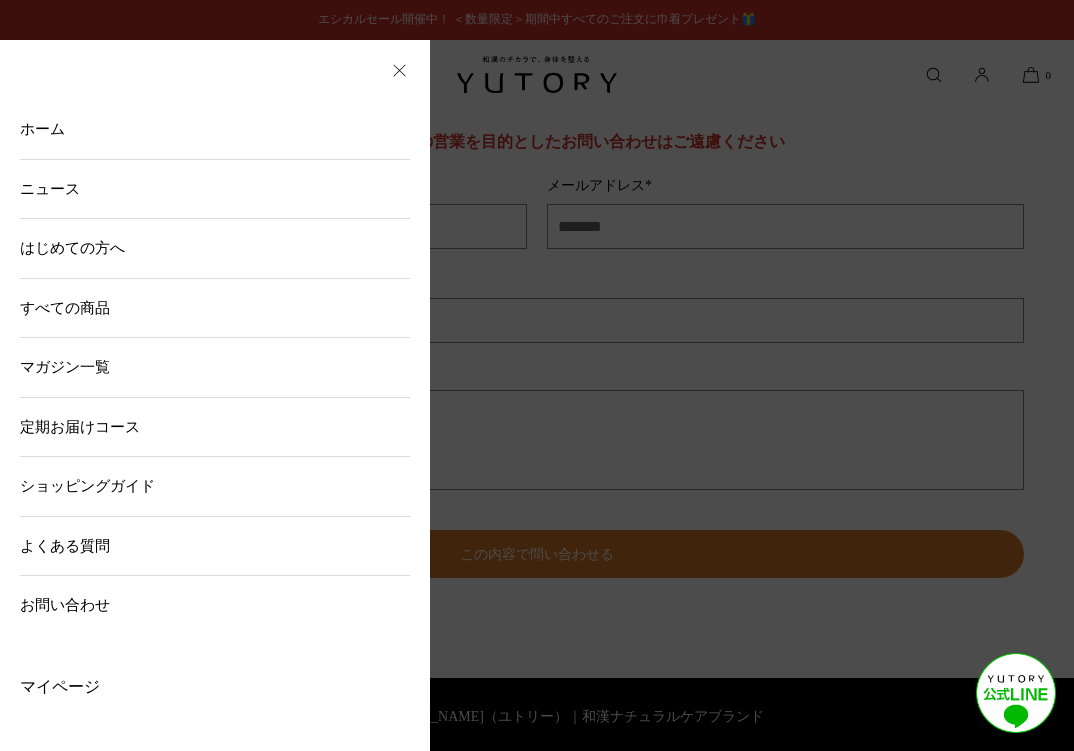 click on "よくある質問" at bounding box center (215, 546) 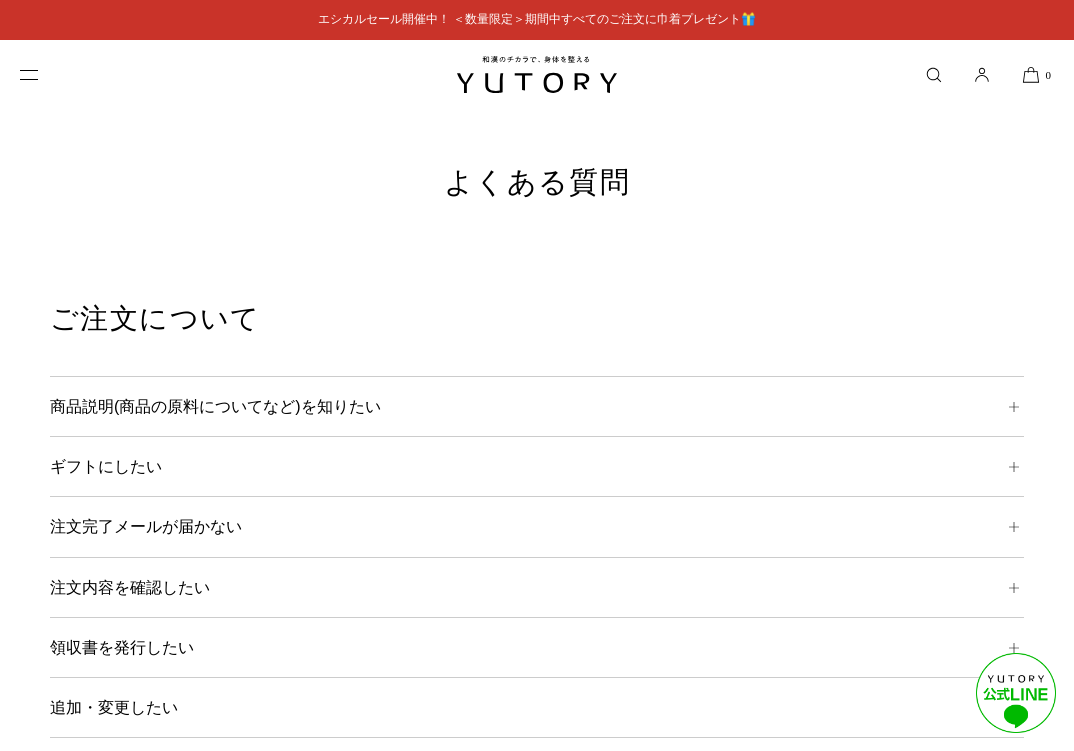 scroll, scrollTop: 1894, scrollLeft: 0, axis: vertical 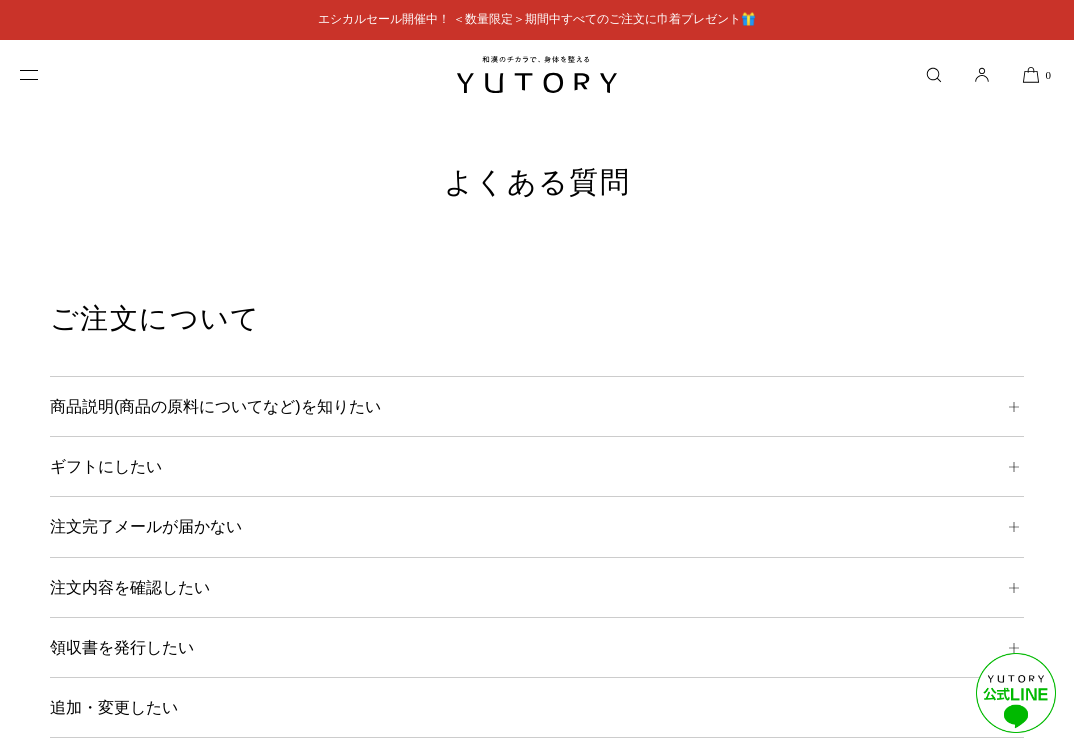 click on "カート
0" at bounding box center (537, 75) 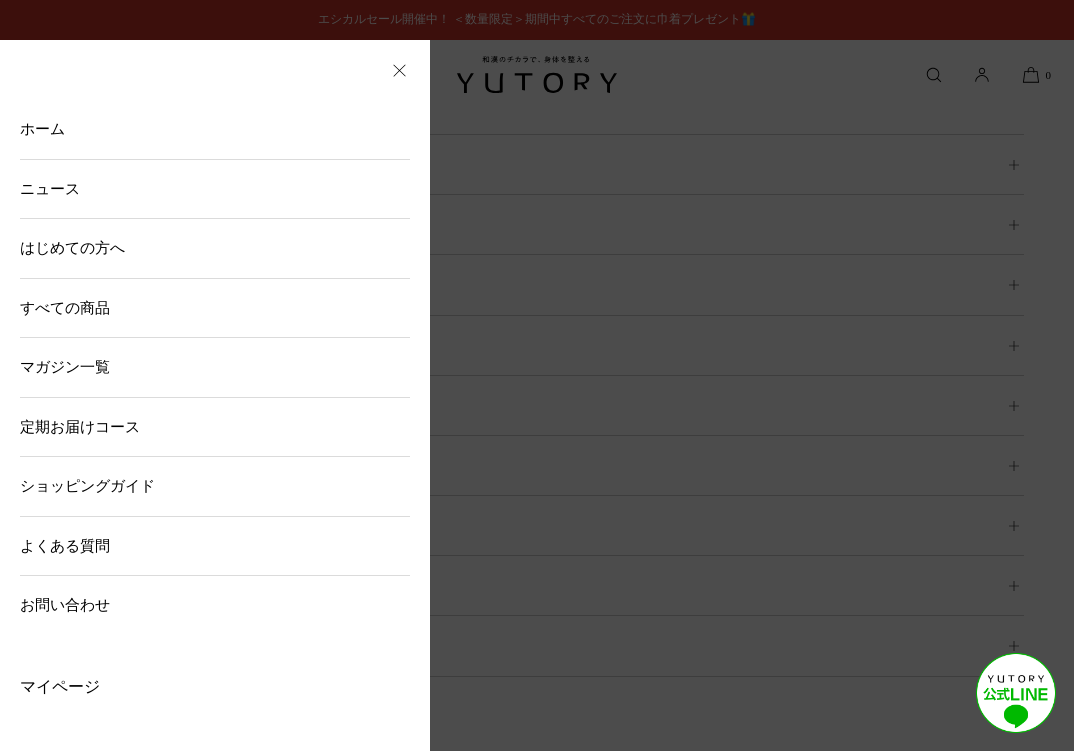 scroll, scrollTop: 245, scrollLeft: 0, axis: vertical 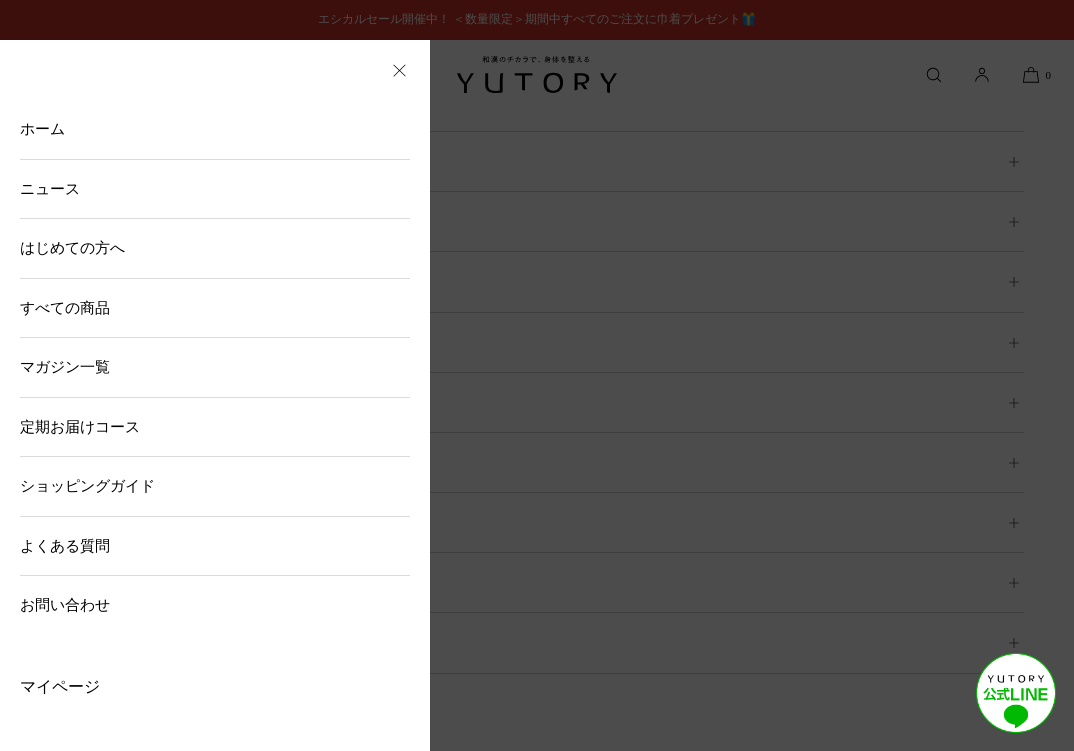 click on "ショッピングガイド" at bounding box center (215, 486) 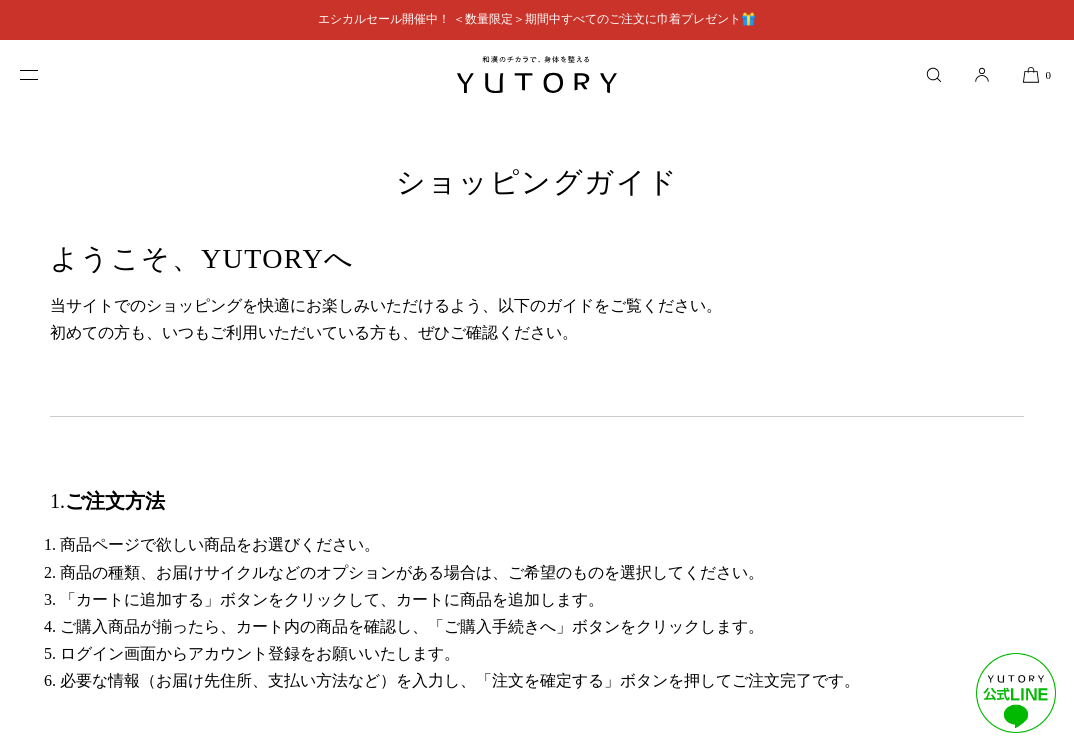 scroll, scrollTop: 0, scrollLeft: 0, axis: both 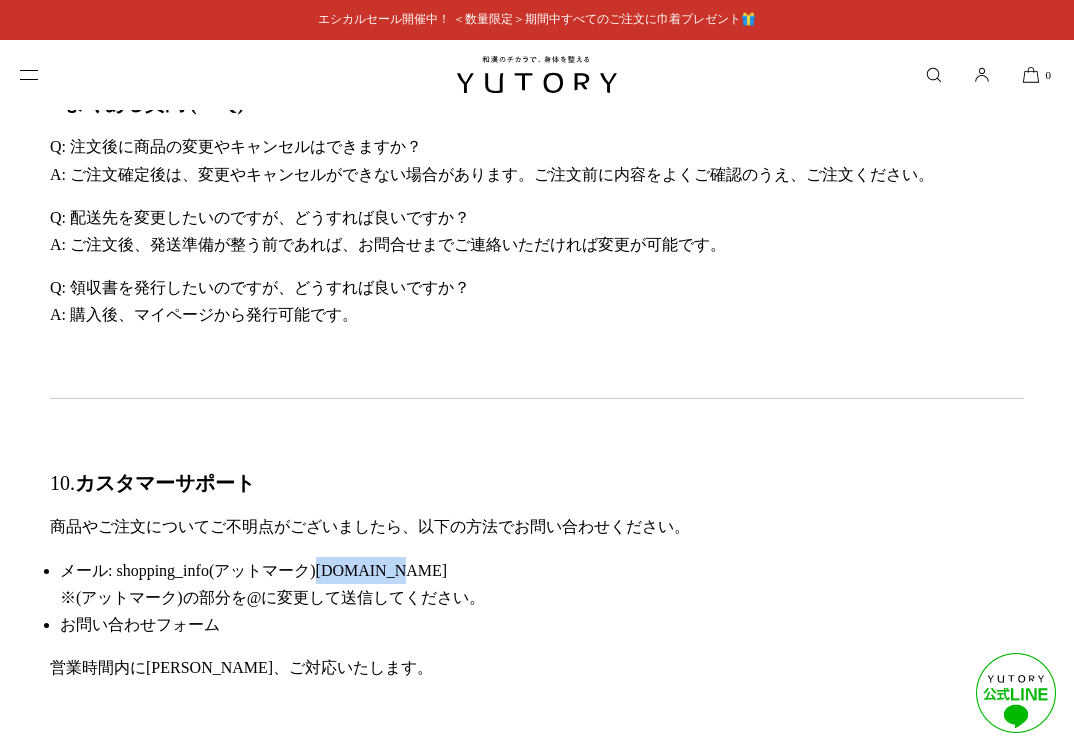 drag, startPoint x: 334, startPoint y: 572, endPoint x: 432, endPoint y: 572, distance: 98 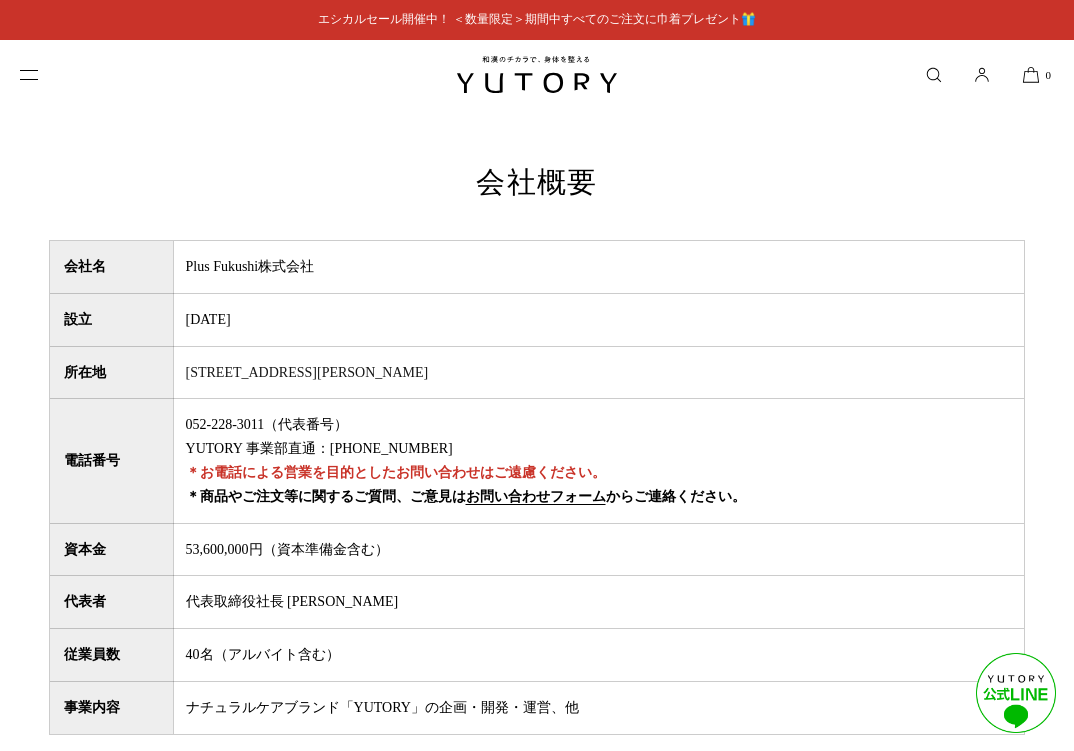 scroll, scrollTop: 0, scrollLeft: 0, axis: both 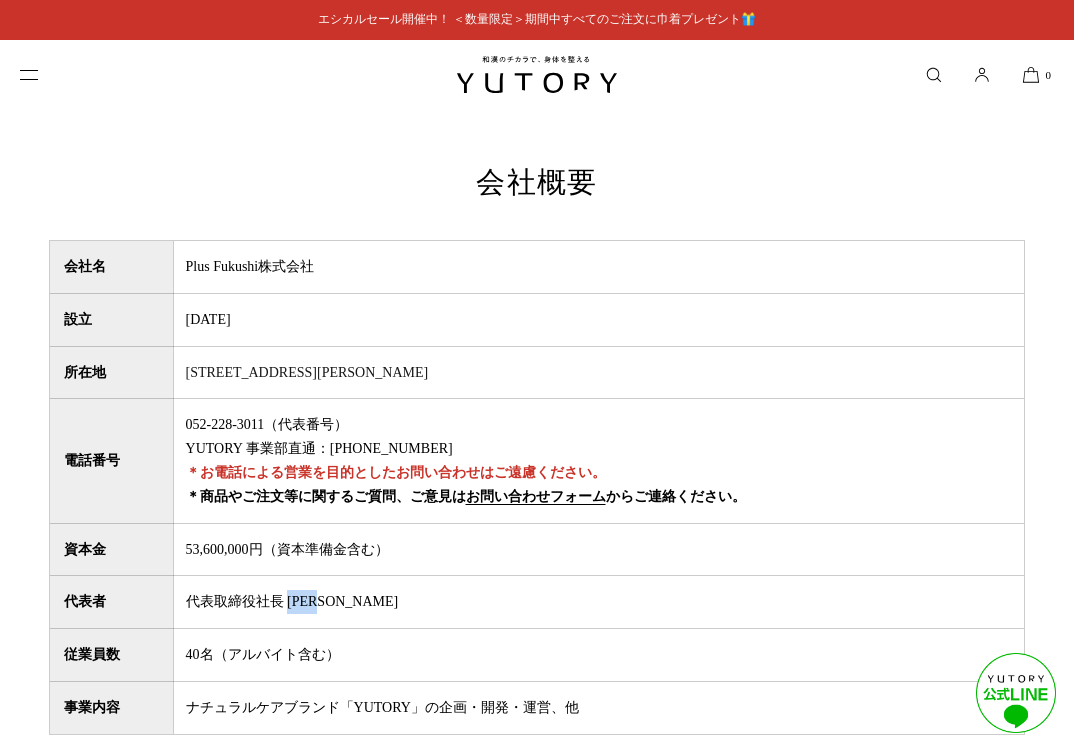 drag, startPoint x: 289, startPoint y: 602, endPoint x: 355, endPoint y: 602, distance: 66 